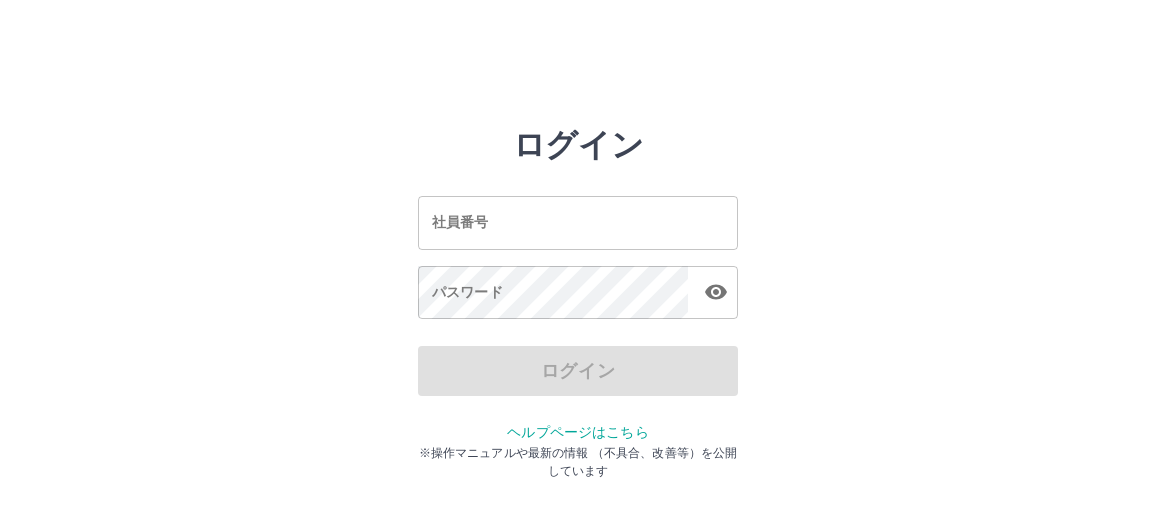 scroll, scrollTop: 0, scrollLeft: 0, axis: both 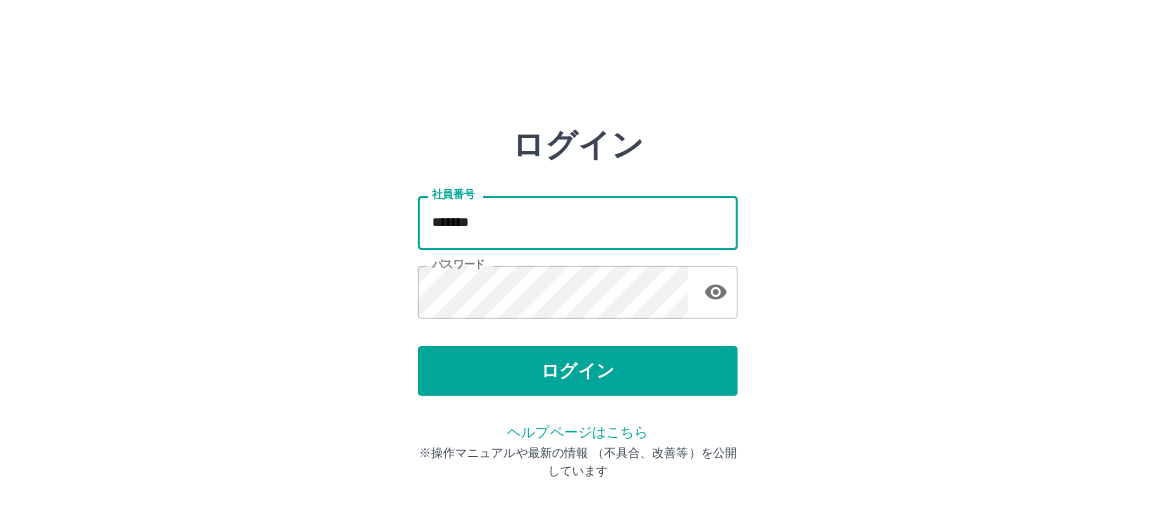 click on "*******" at bounding box center (578, 222) 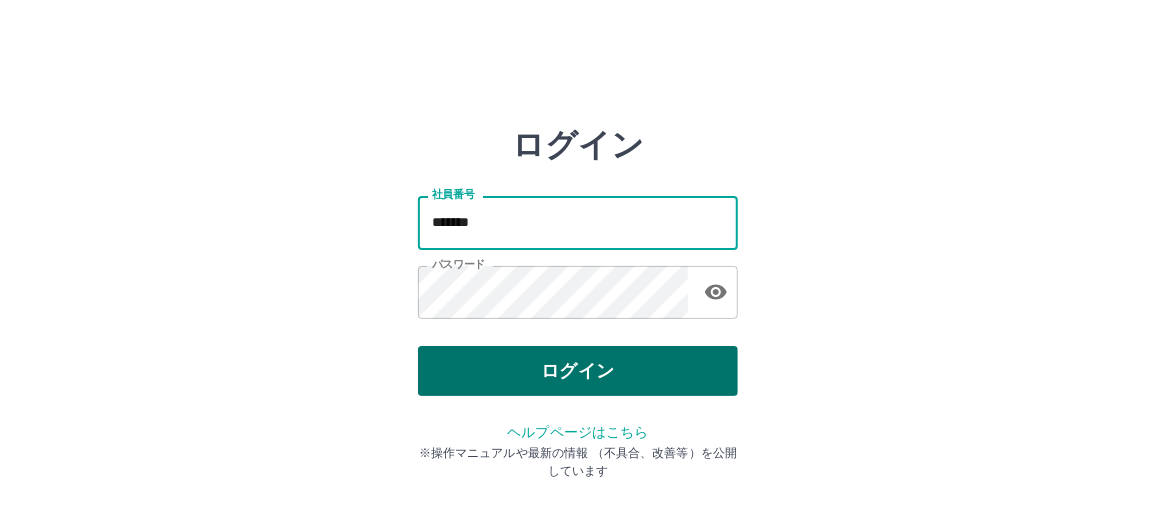 type on "*******" 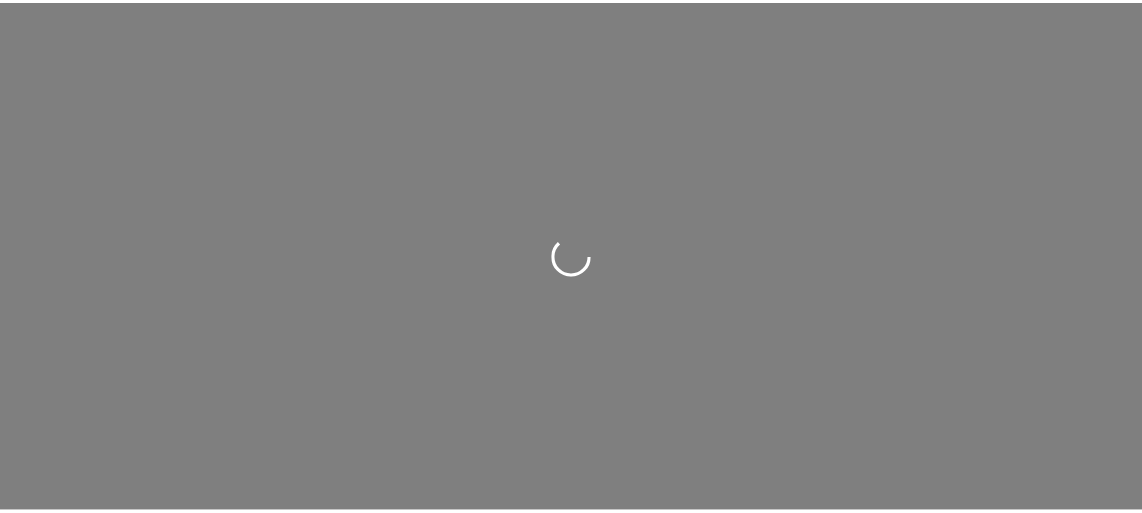 scroll, scrollTop: 0, scrollLeft: 0, axis: both 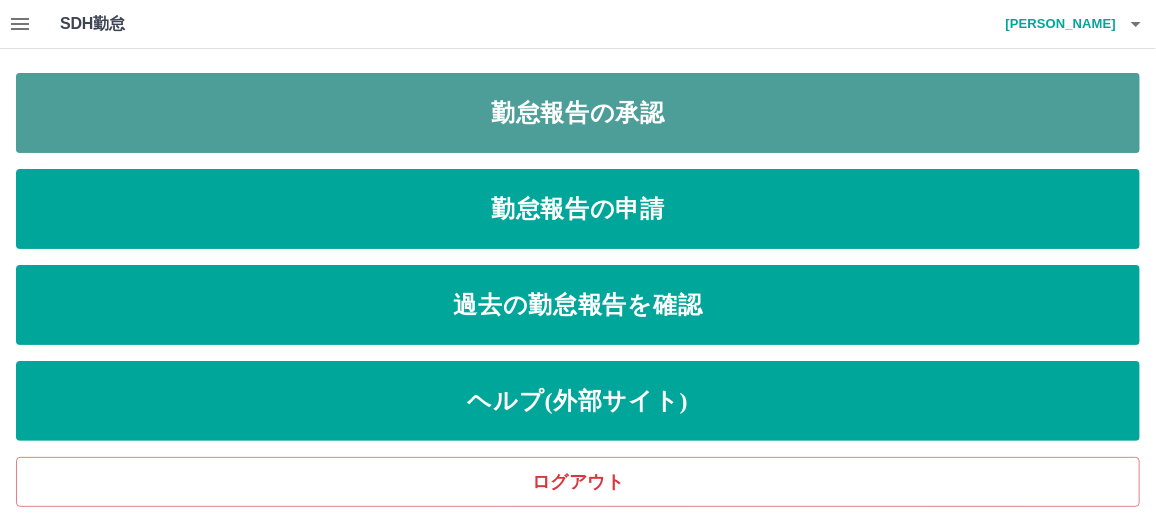 click on "勤怠報告の承認" at bounding box center [578, 113] 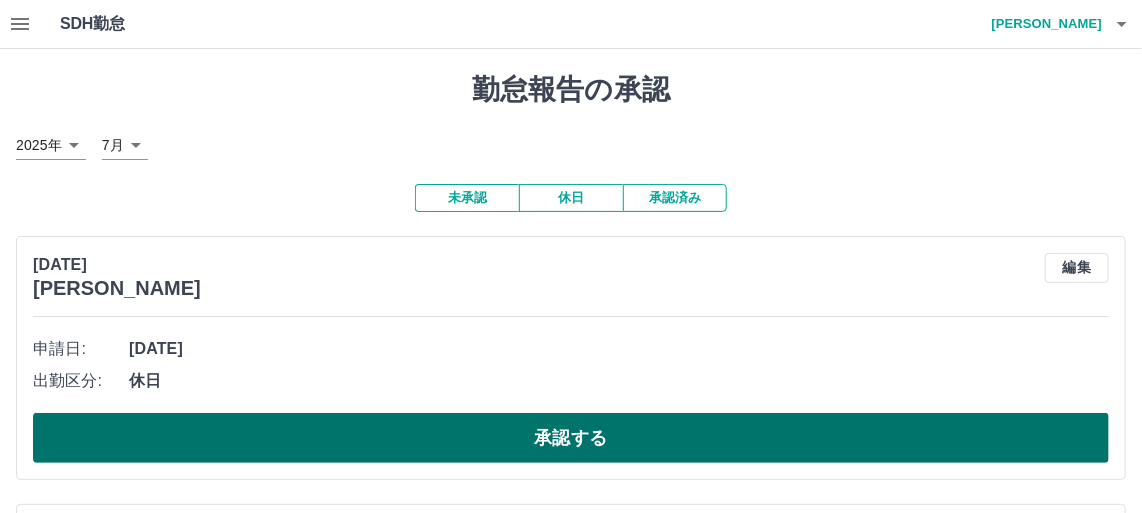click on "承認する" at bounding box center (571, 438) 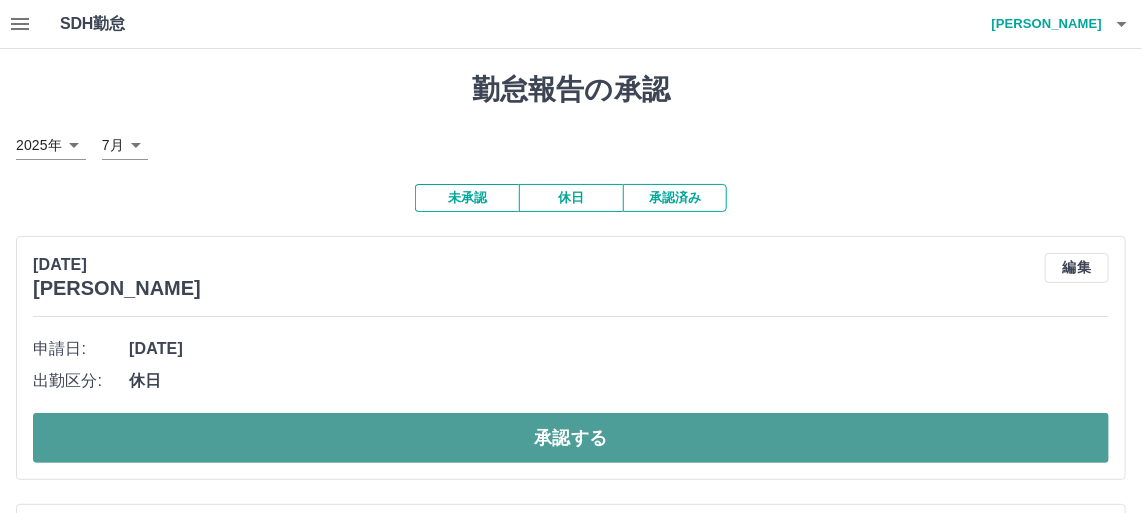 click on "承認する" at bounding box center [571, 438] 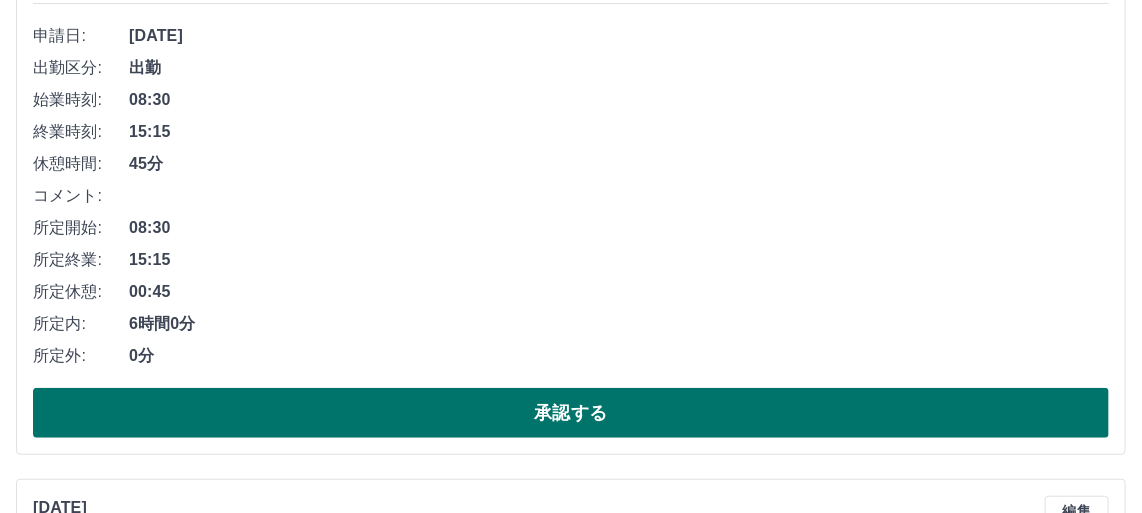 scroll, scrollTop: 363, scrollLeft: 0, axis: vertical 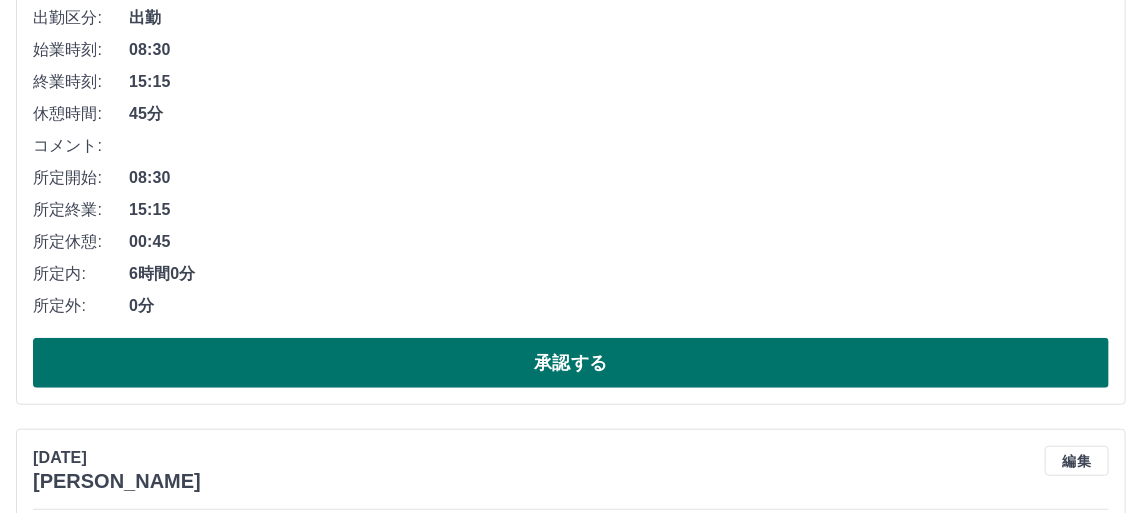 click on "承認する" at bounding box center (571, 363) 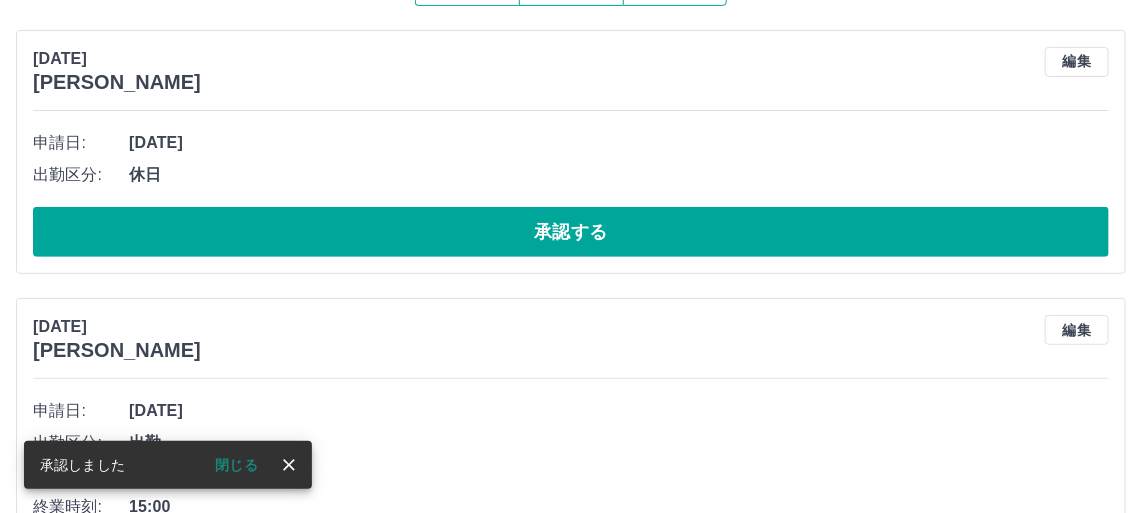 scroll, scrollTop: 181, scrollLeft: 0, axis: vertical 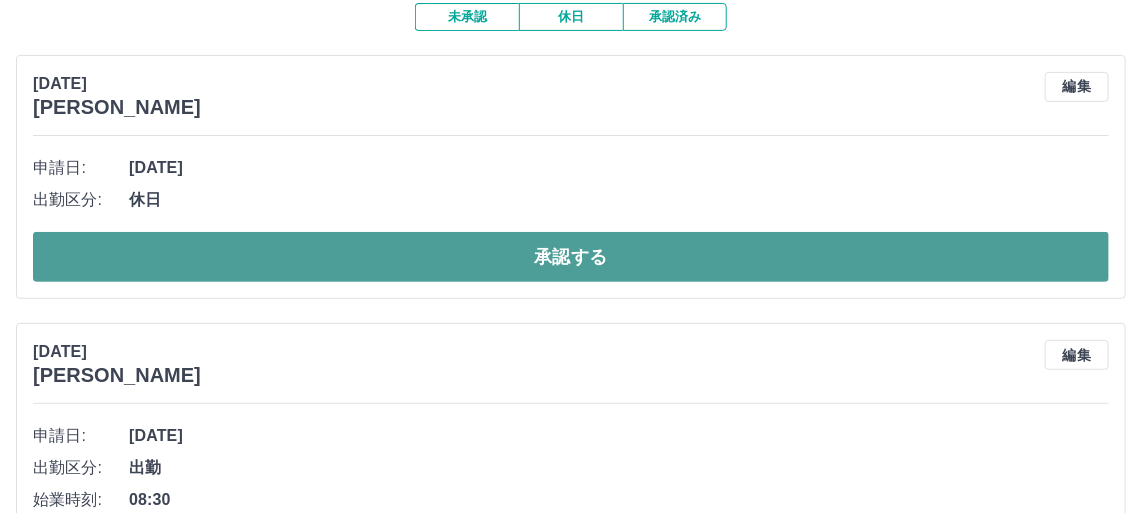 click on "承認する" at bounding box center (571, 257) 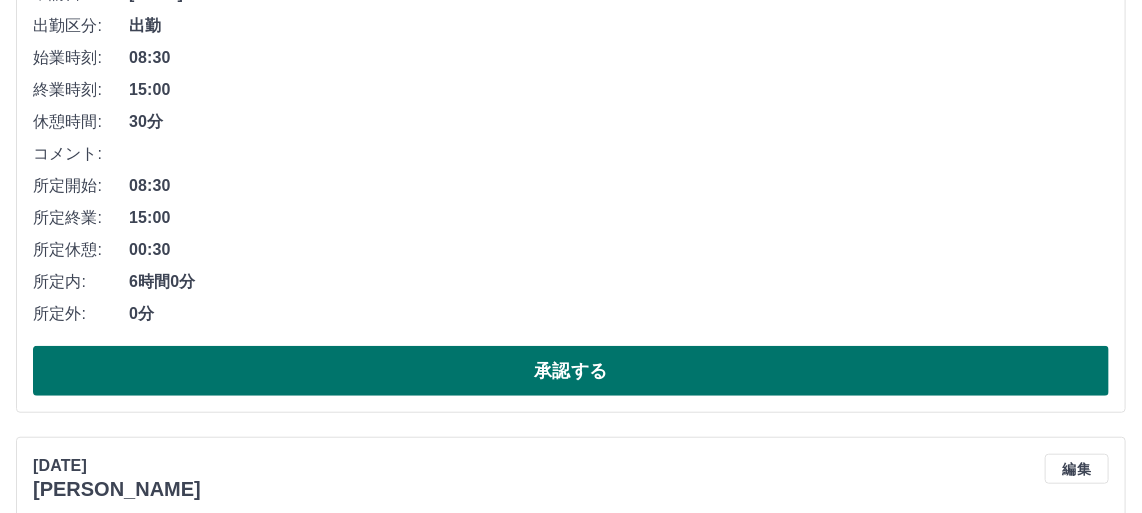 scroll, scrollTop: 363, scrollLeft: 0, axis: vertical 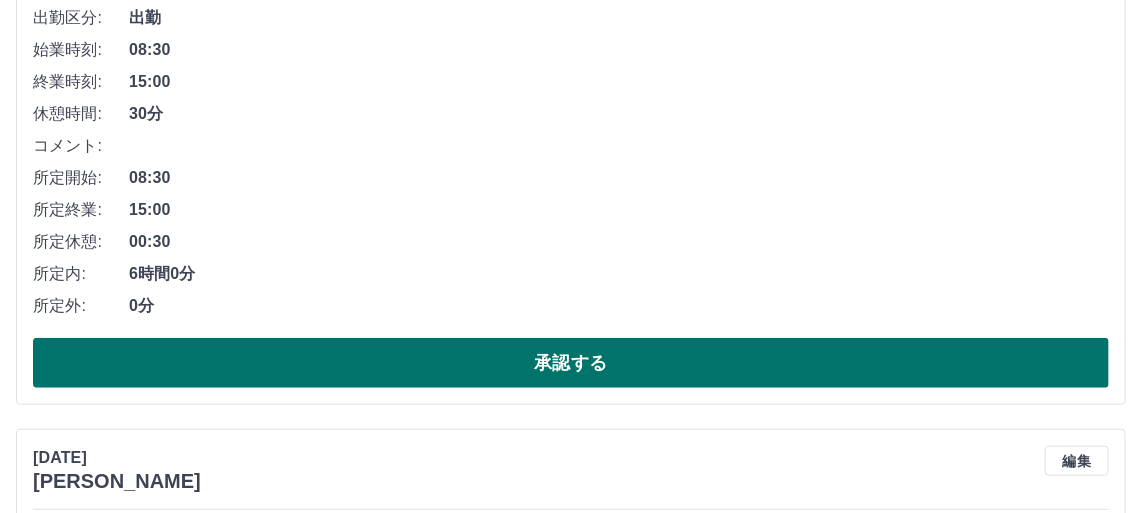 click on "承認する" at bounding box center (571, 363) 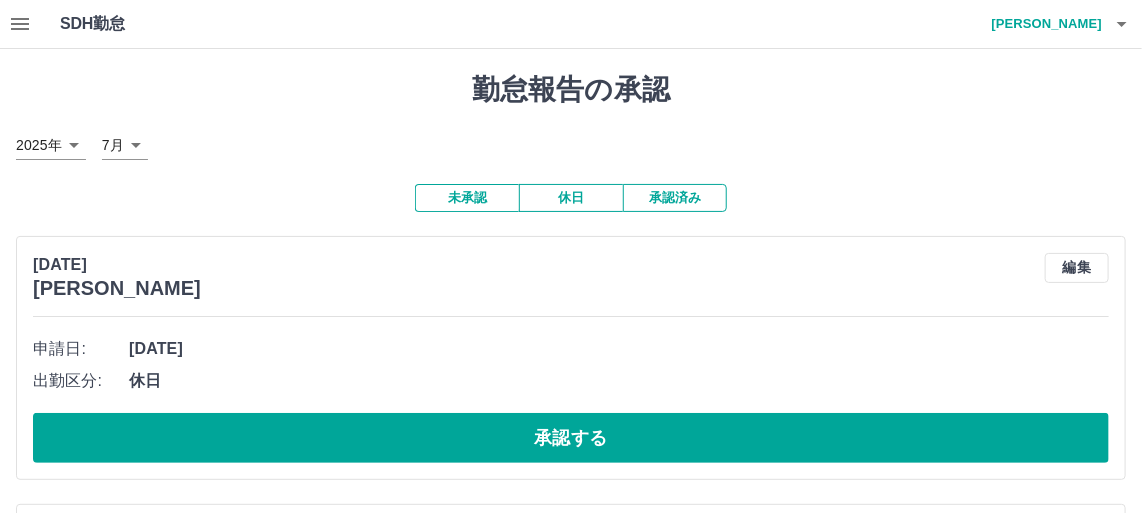 scroll, scrollTop: 90, scrollLeft: 0, axis: vertical 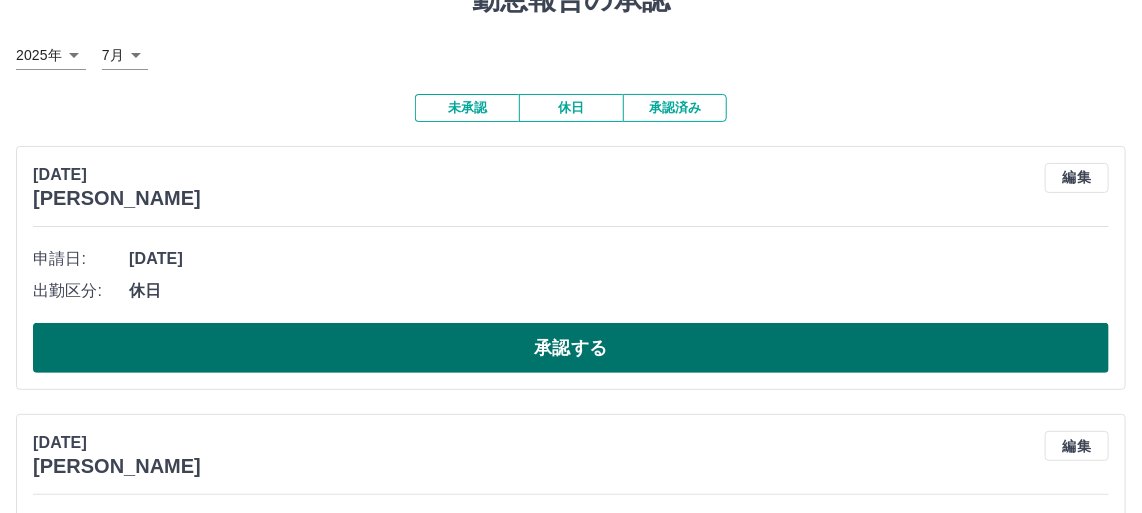 click on "承認する" at bounding box center [571, 348] 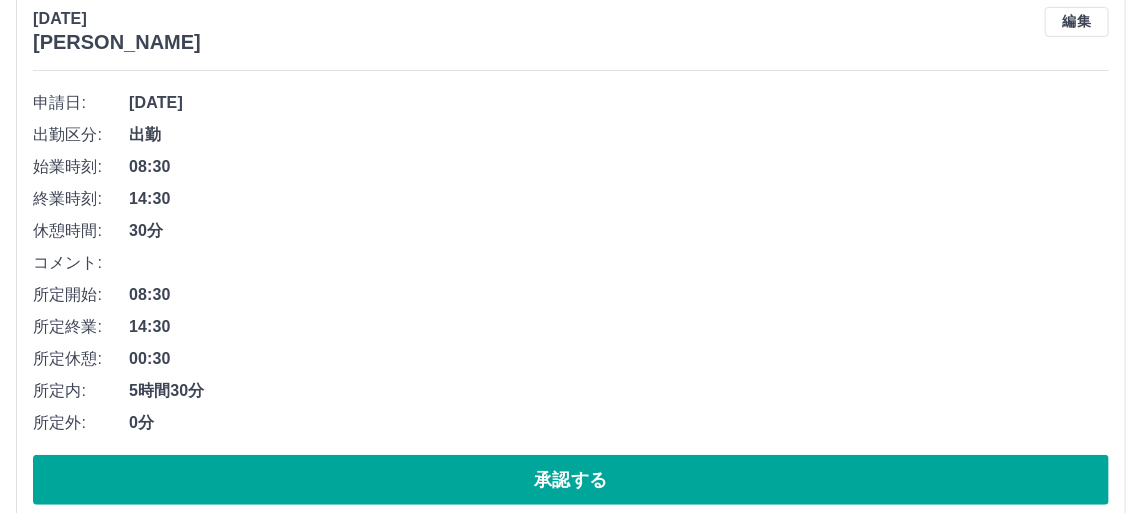 scroll, scrollTop: 363, scrollLeft: 0, axis: vertical 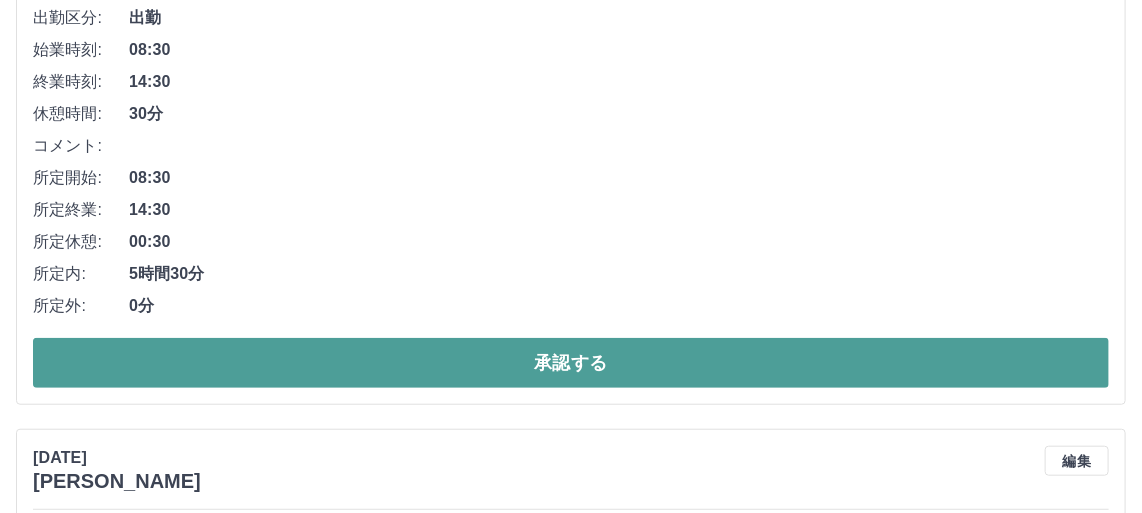 click on "承認する" at bounding box center (571, 363) 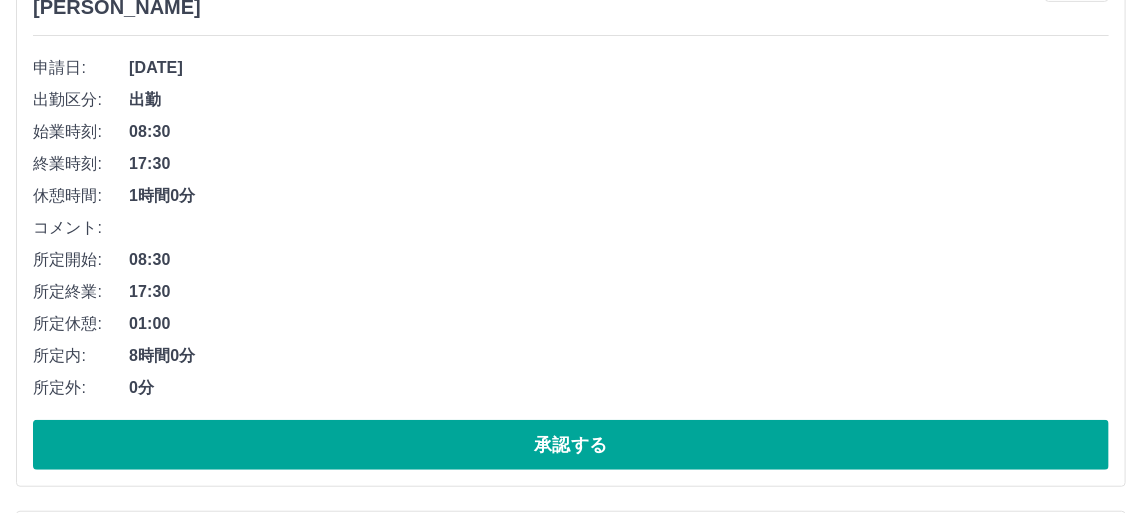 scroll, scrollTop: 454, scrollLeft: 0, axis: vertical 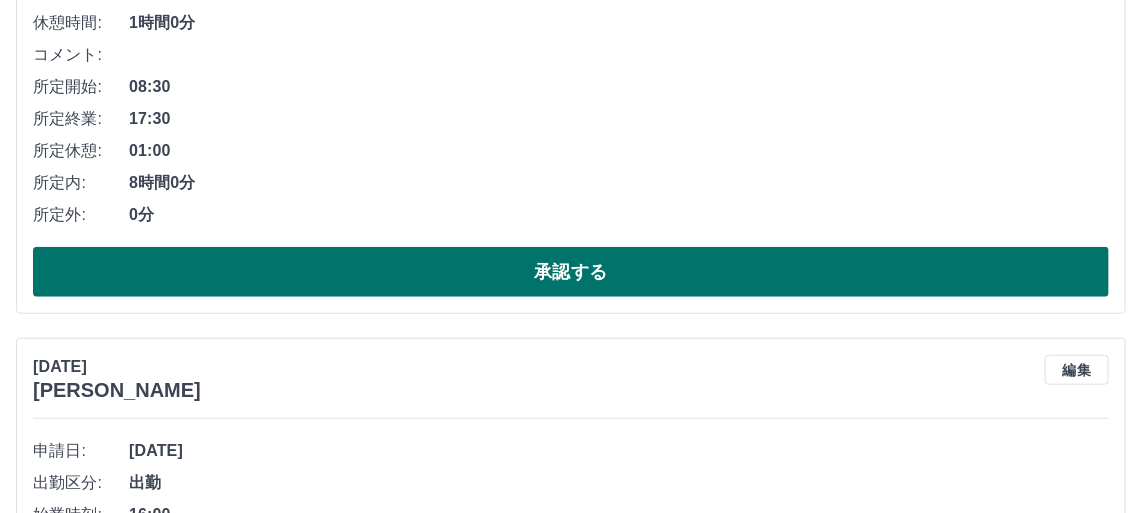 click on "承認する" at bounding box center [571, 272] 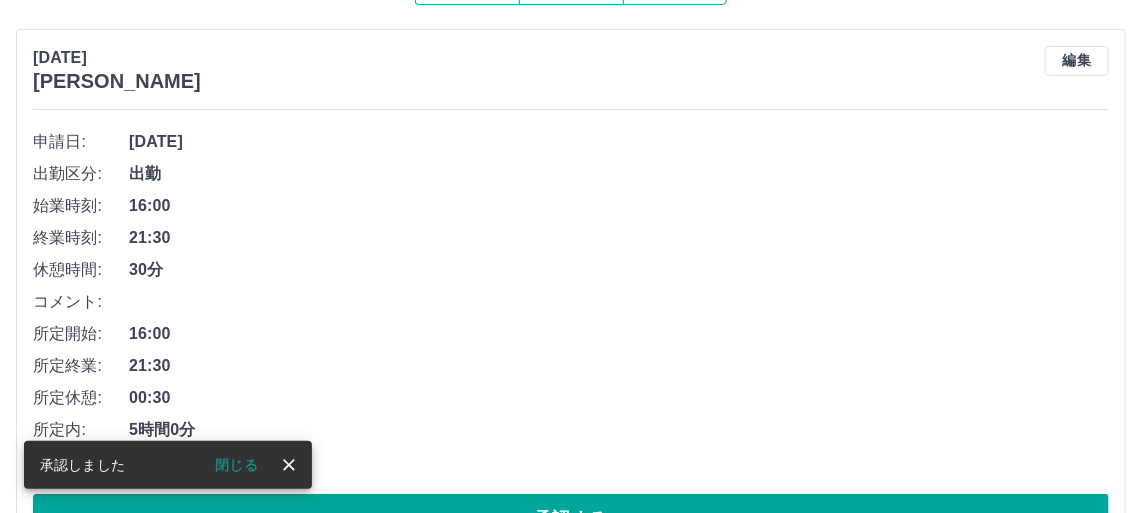 scroll, scrollTop: 272, scrollLeft: 0, axis: vertical 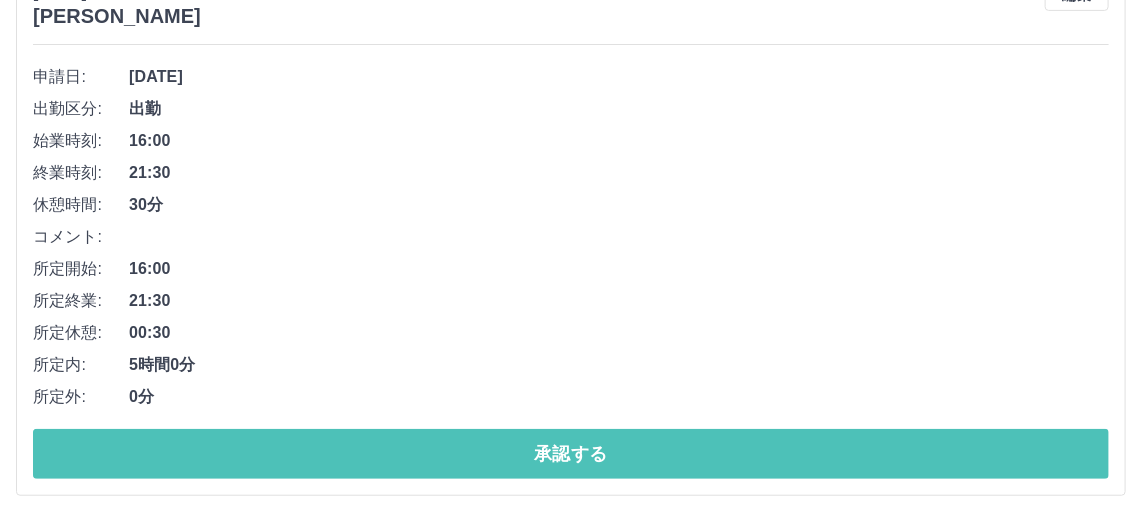 click on "承認する" at bounding box center [571, 454] 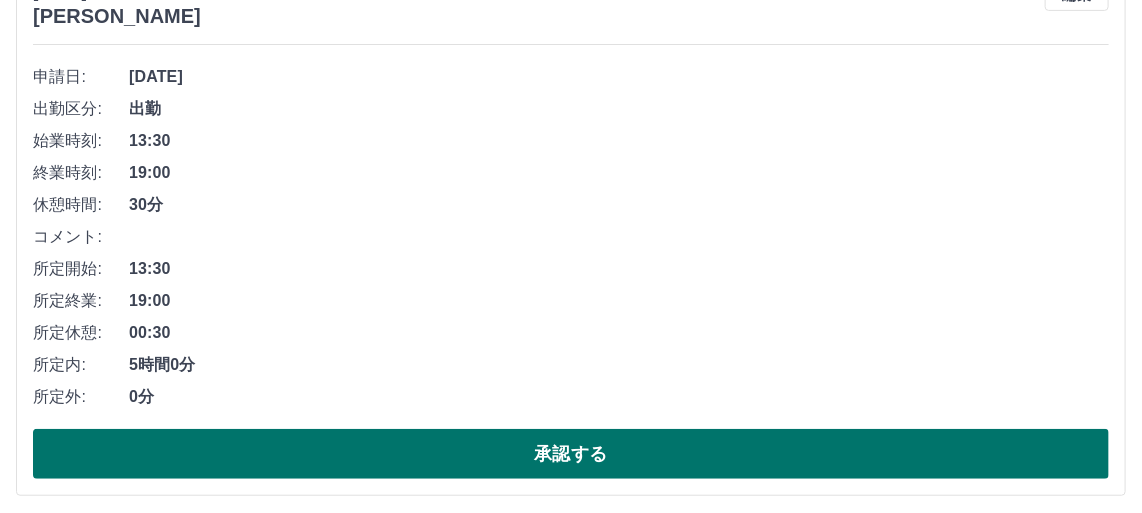 click on "承認する" at bounding box center (571, 454) 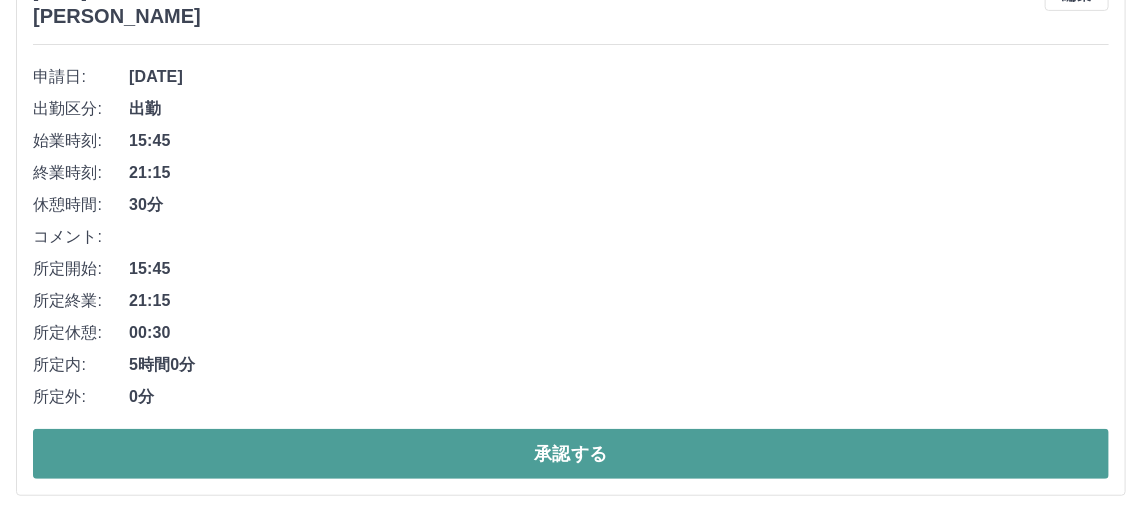 click on "承認する" at bounding box center (571, 454) 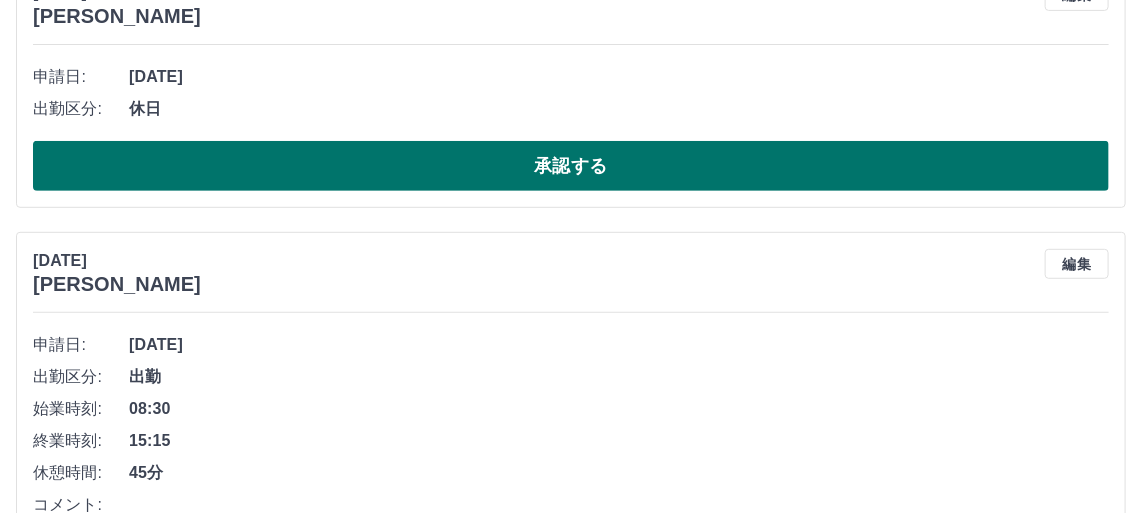 click on "承認する" at bounding box center [571, 166] 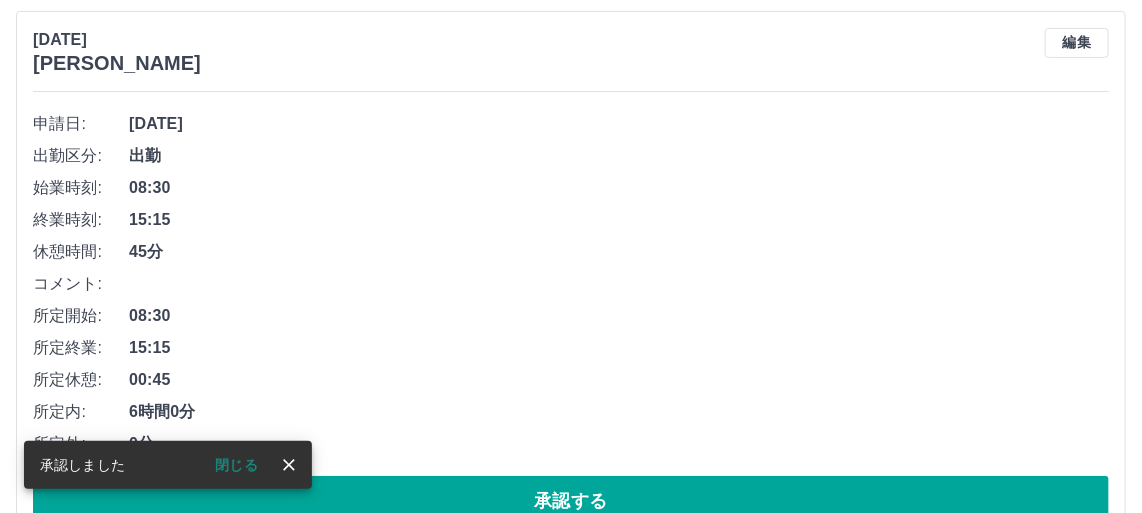 scroll, scrollTop: 278, scrollLeft: 0, axis: vertical 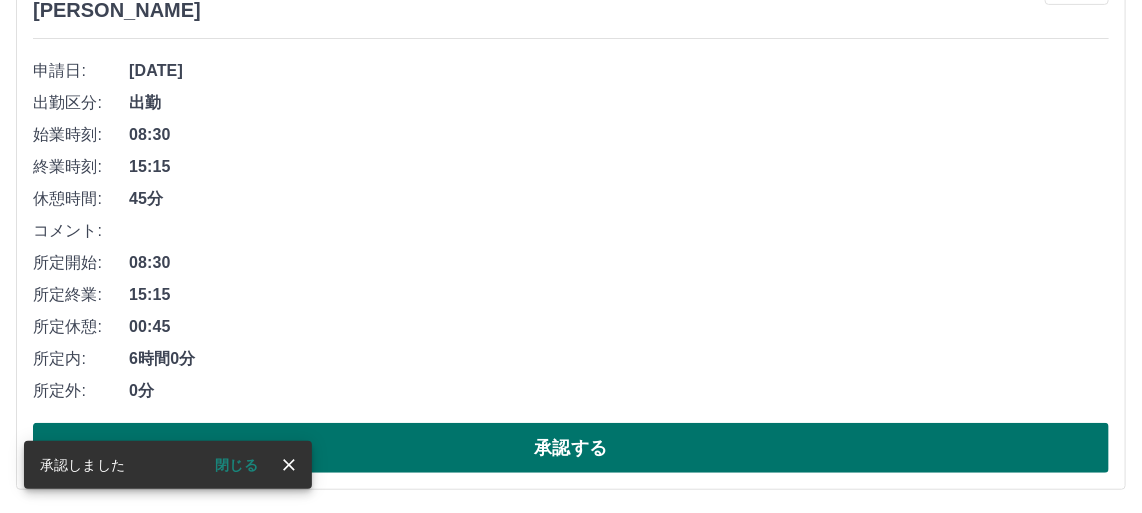 click on "承認する" at bounding box center (571, 448) 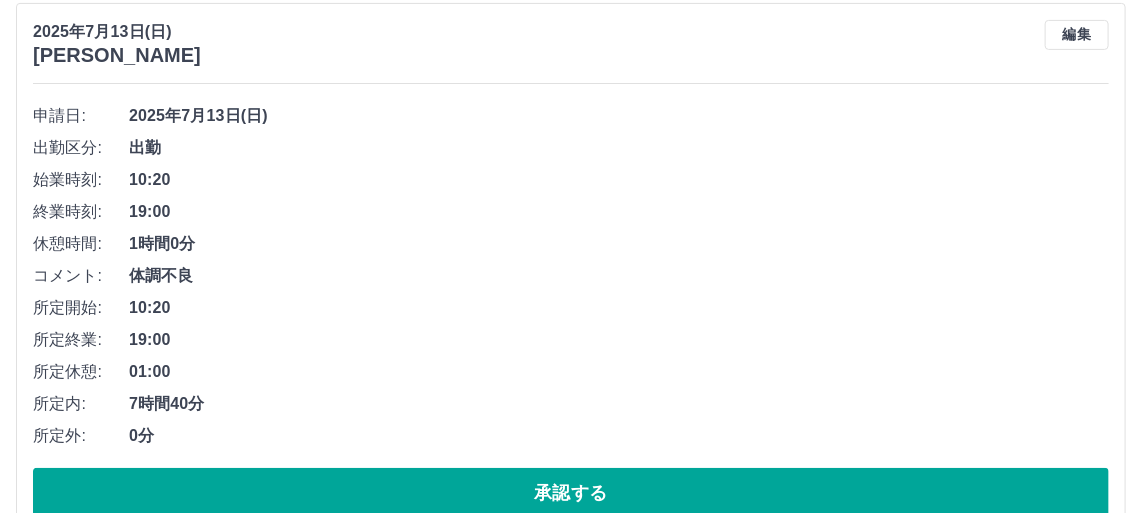 scroll, scrollTop: 272, scrollLeft: 0, axis: vertical 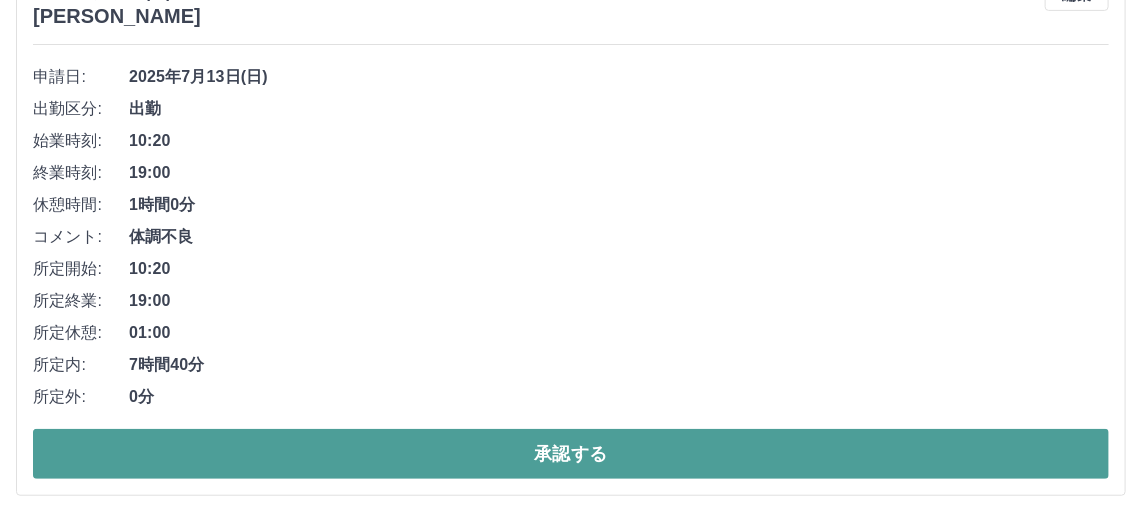 click on "承認する" at bounding box center [571, 454] 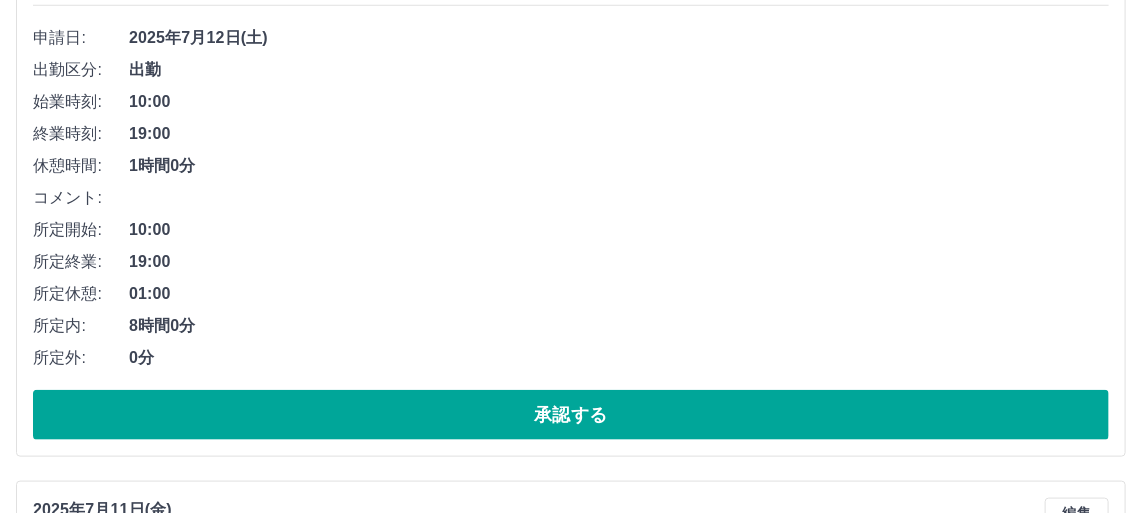 scroll, scrollTop: 636, scrollLeft: 0, axis: vertical 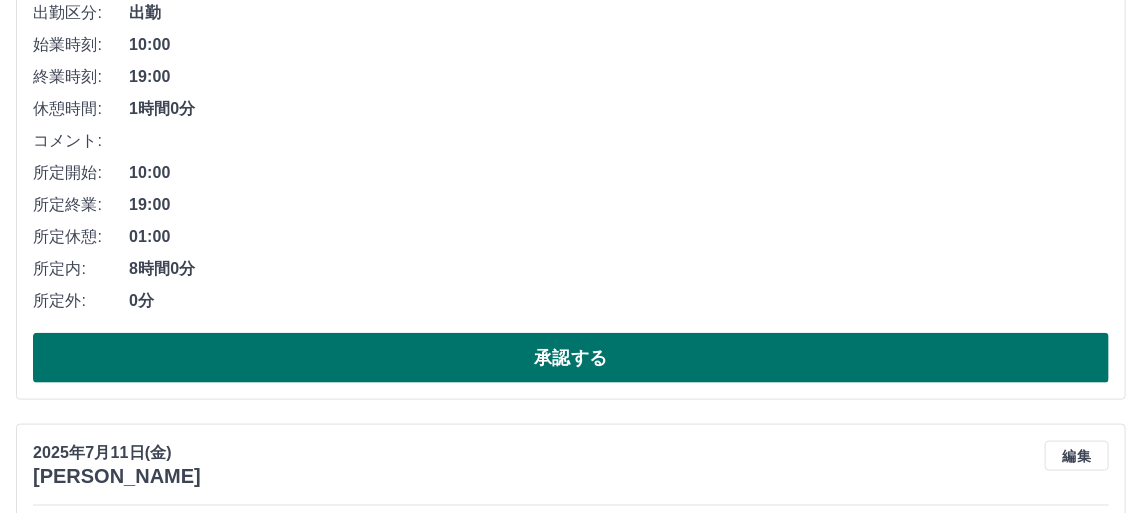 click on "承認する" at bounding box center [571, 358] 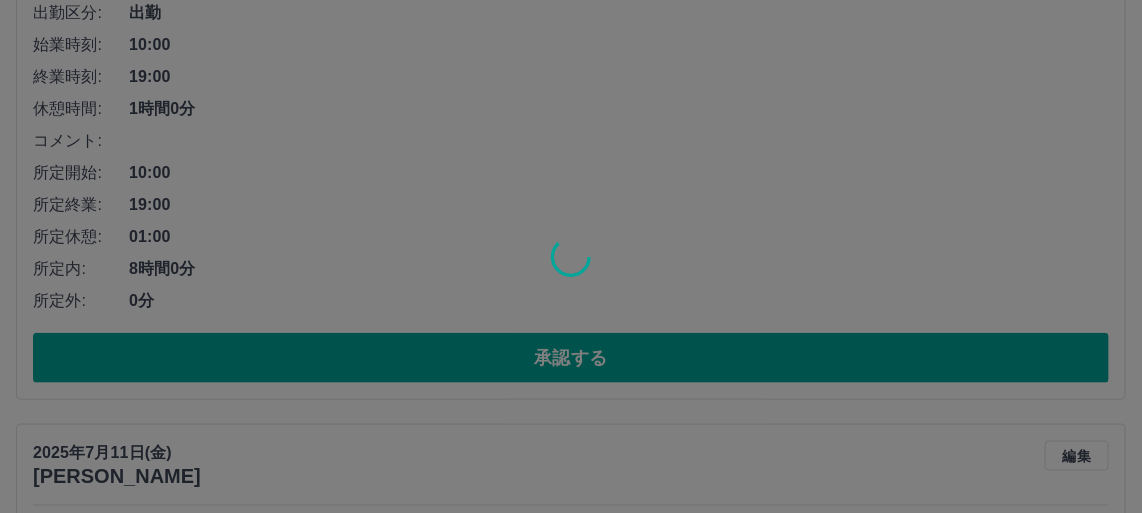 scroll, scrollTop: 81, scrollLeft: 0, axis: vertical 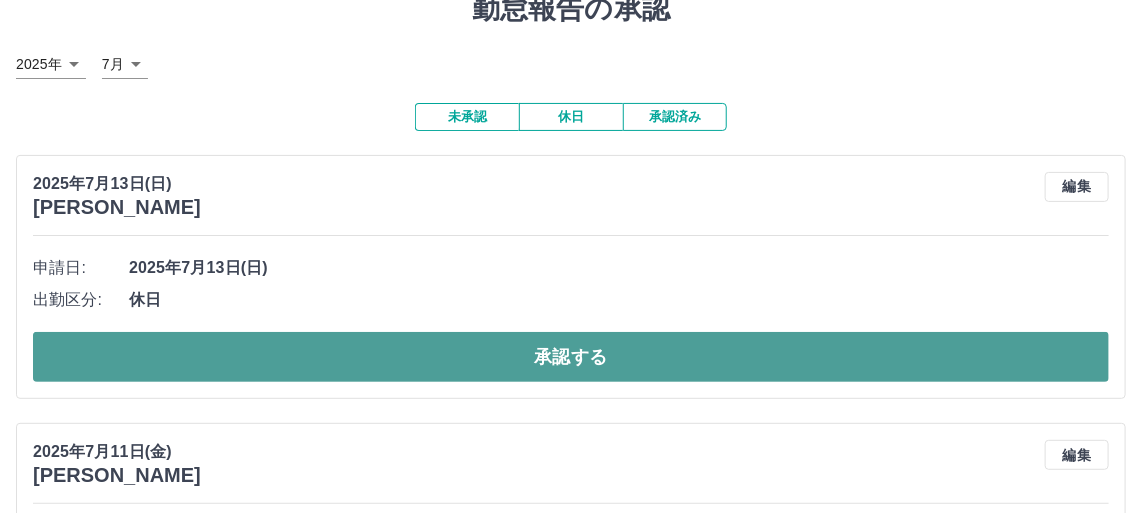 click on "承認する" at bounding box center (571, 357) 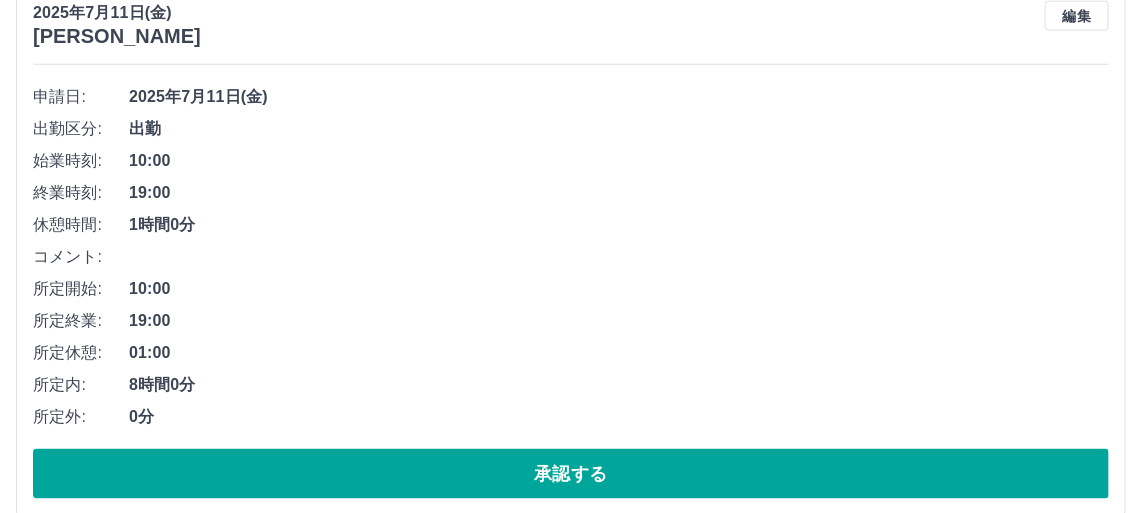 scroll, scrollTop: 899, scrollLeft: 0, axis: vertical 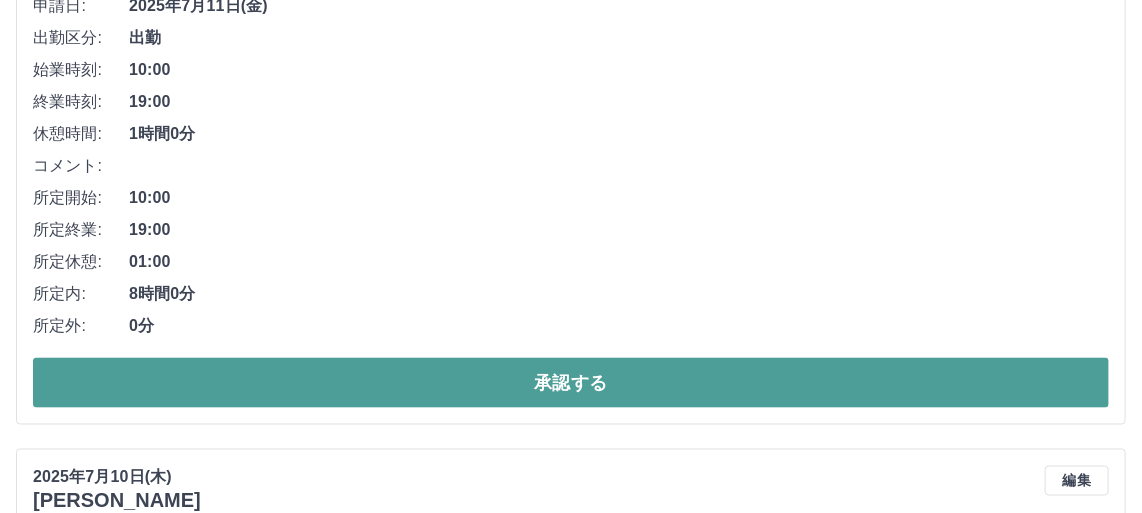 click on "承認する" at bounding box center [571, 383] 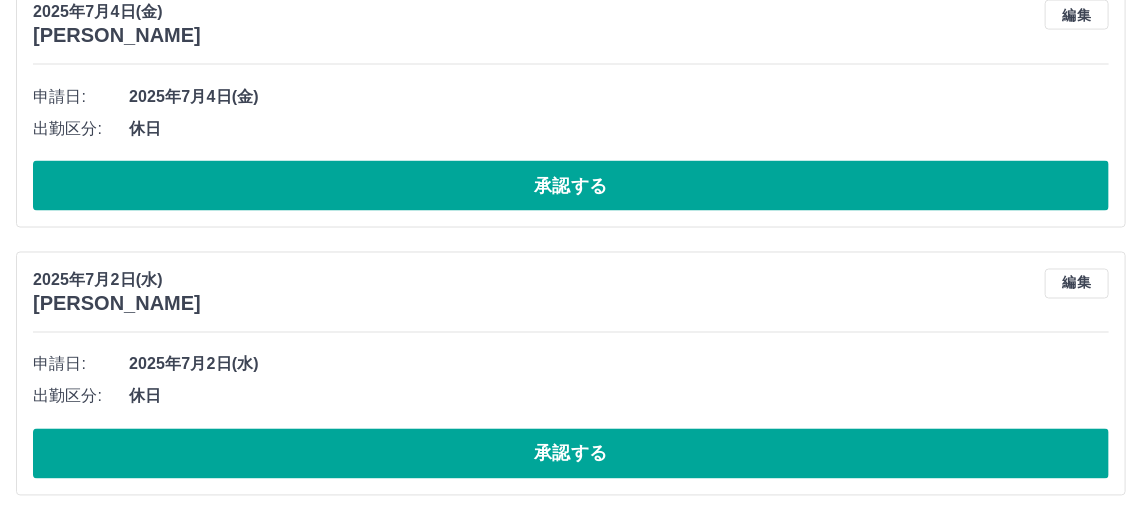scroll, scrollTop: 1079, scrollLeft: 0, axis: vertical 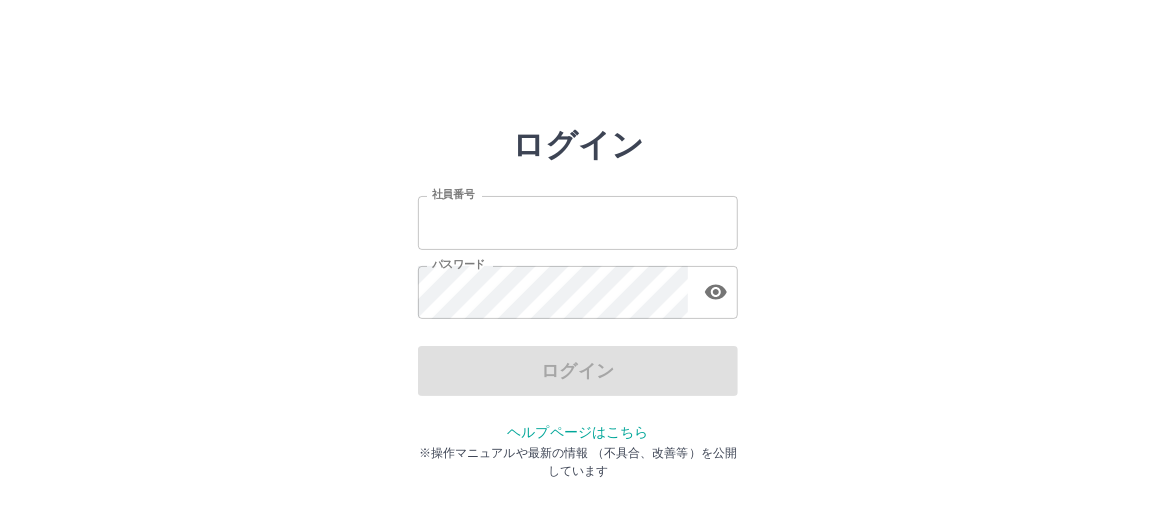 type on "*******" 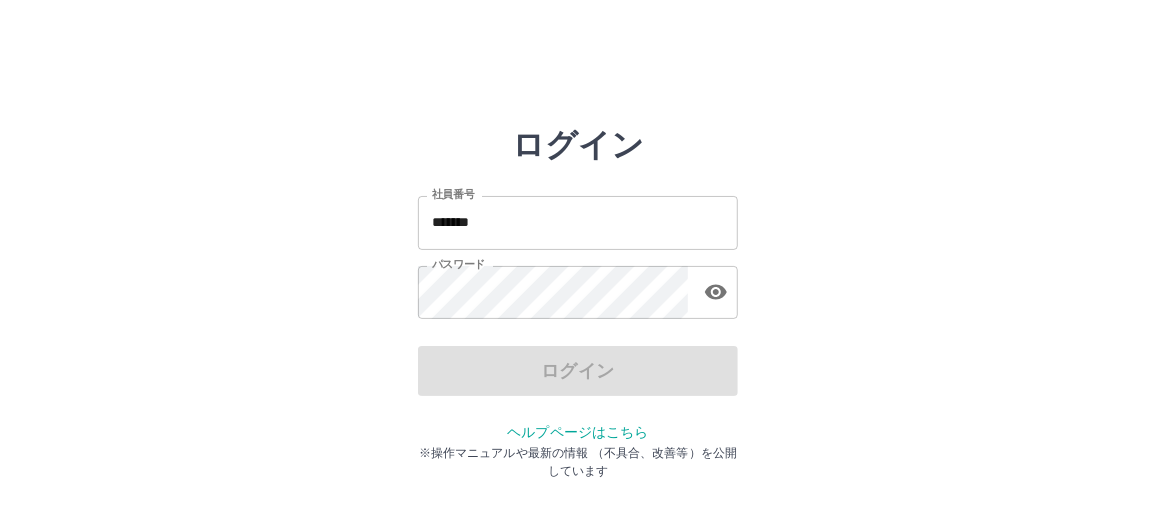 click on "*******" at bounding box center (578, 222) 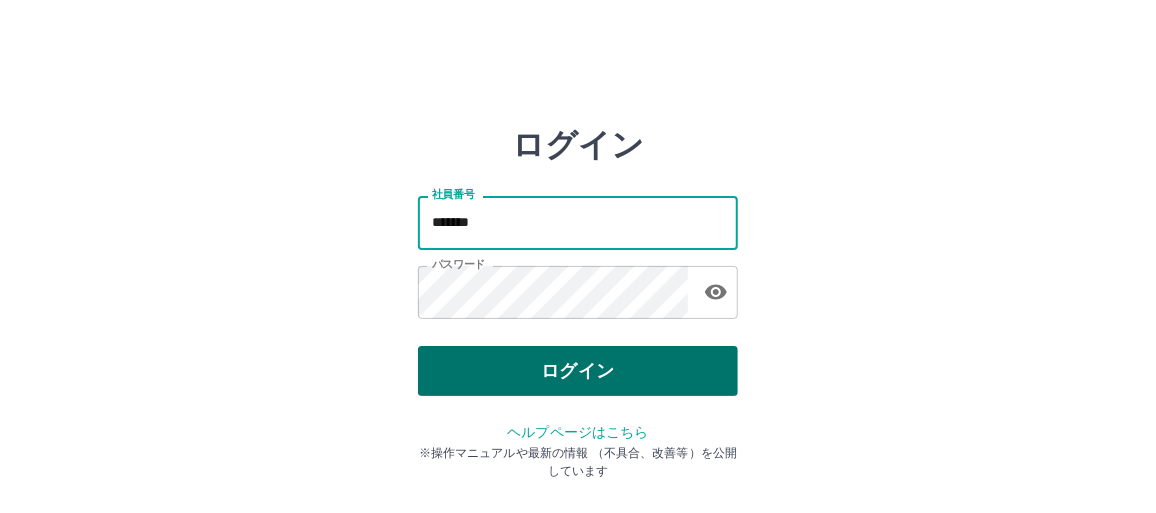 click on "ログイン" at bounding box center (578, 371) 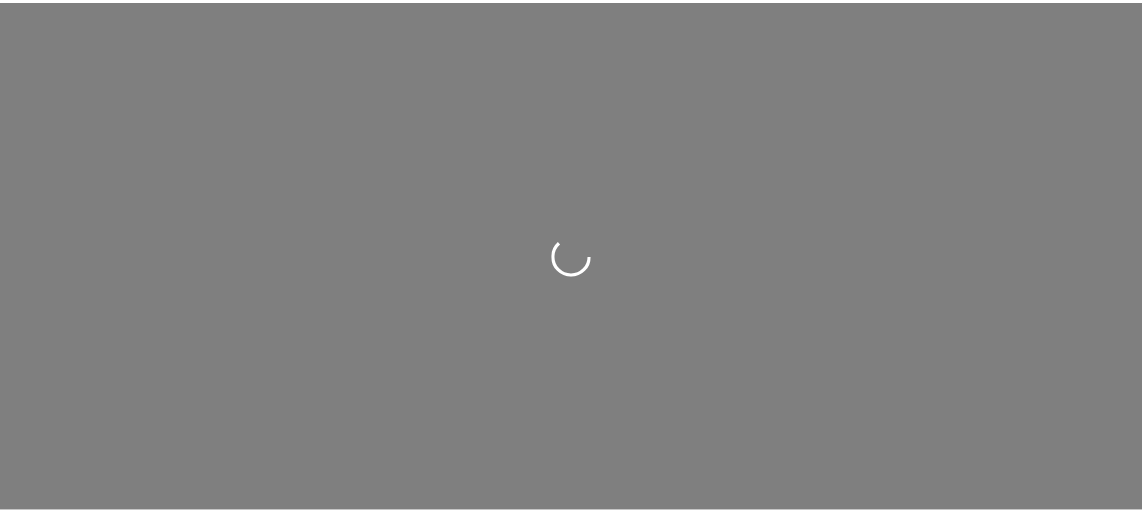 scroll, scrollTop: 0, scrollLeft: 0, axis: both 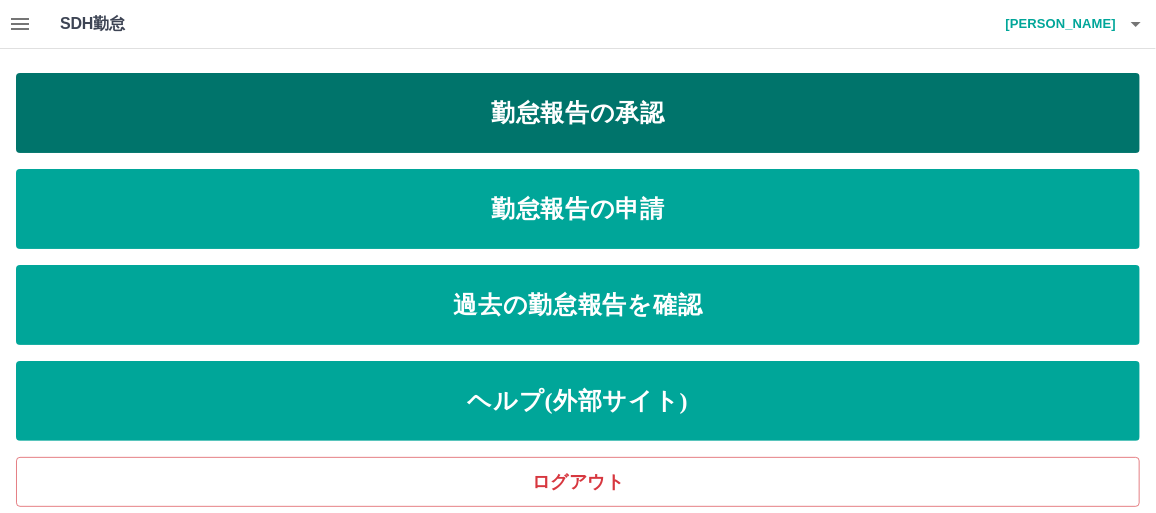 click on "勤怠報告の承認" at bounding box center (578, 113) 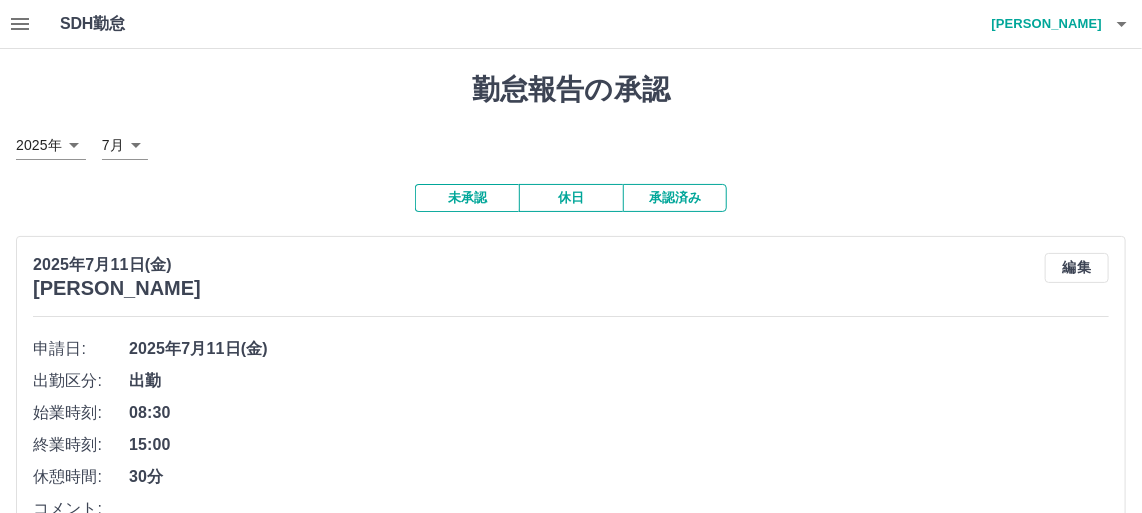 click on "承認済み" at bounding box center (675, 198) 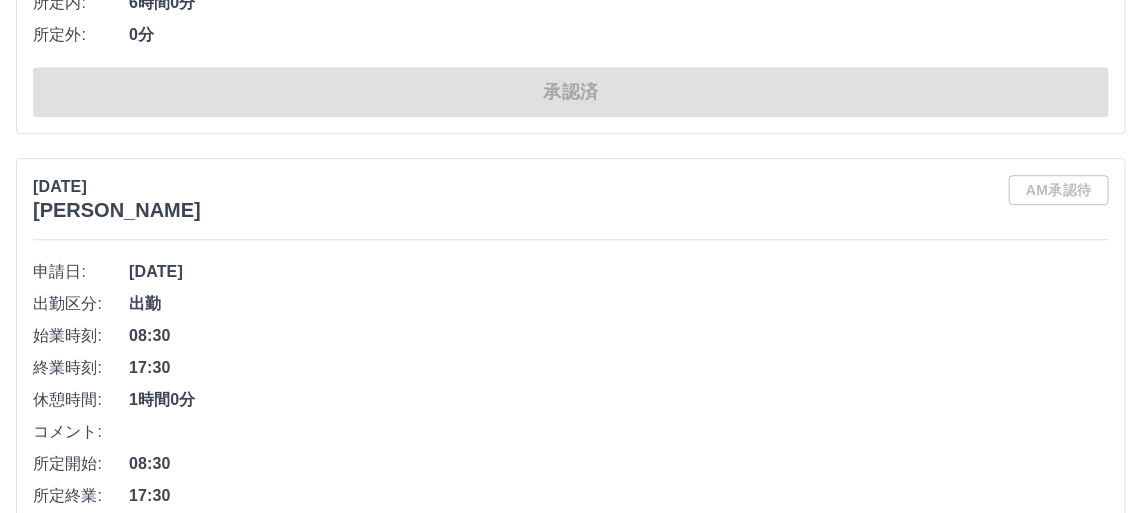 scroll, scrollTop: 1999, scrollLeft: 0, axis: vertical 